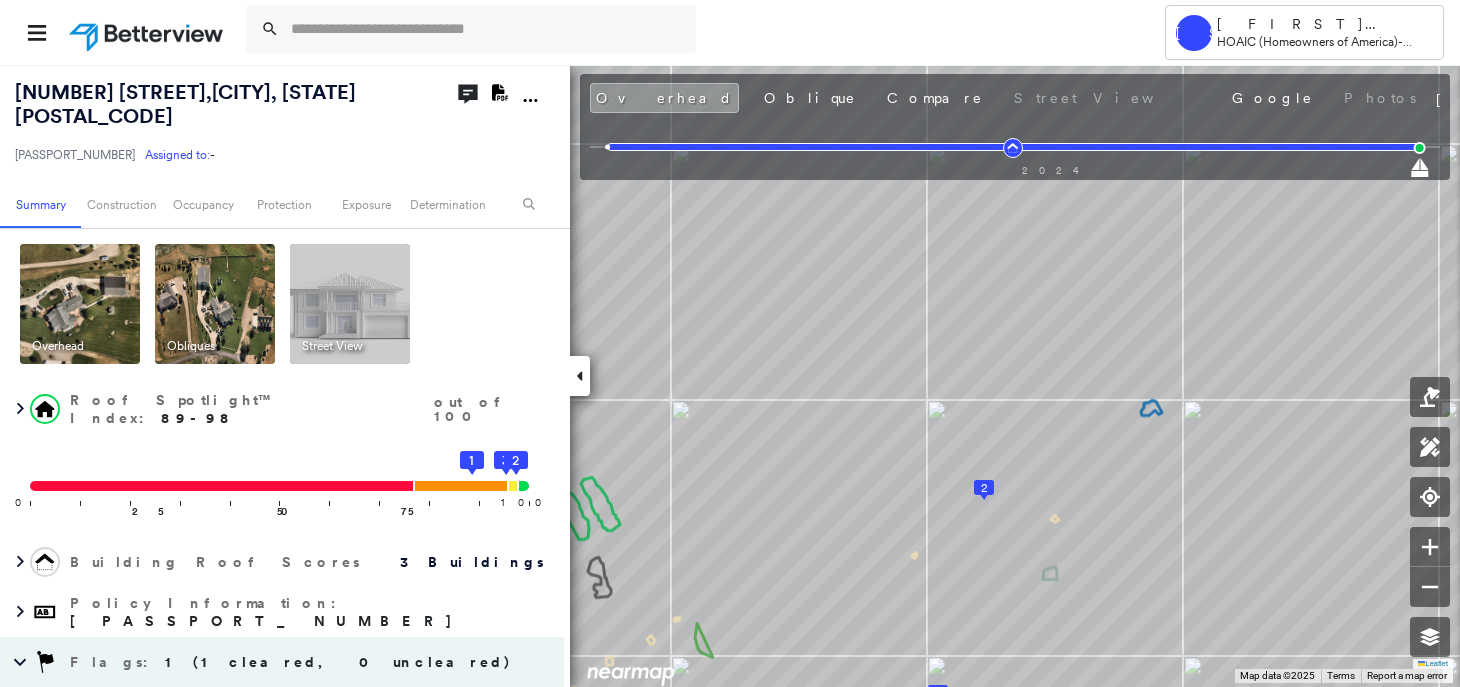 scroll, scrollTop: 0, scrollLeft: 0, axis: both 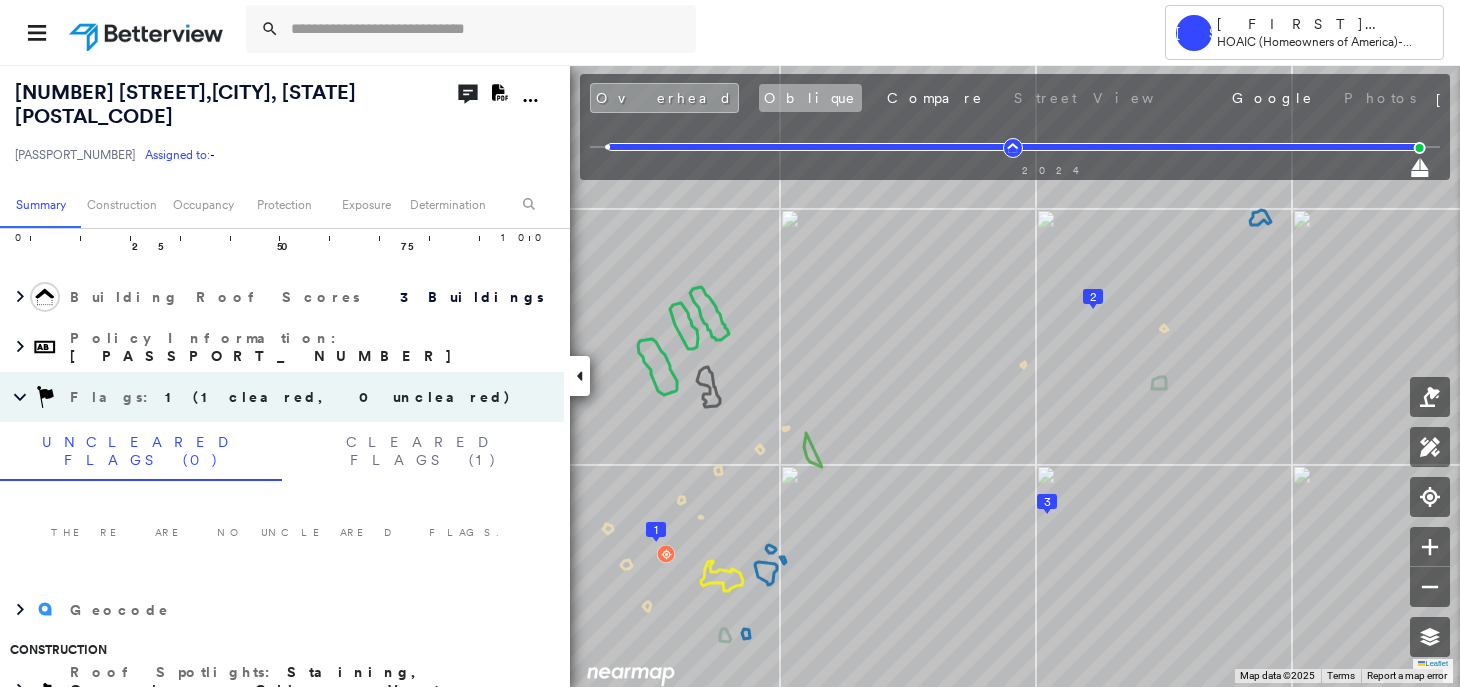 click on "Oblique" at bounding box center [810, 98] 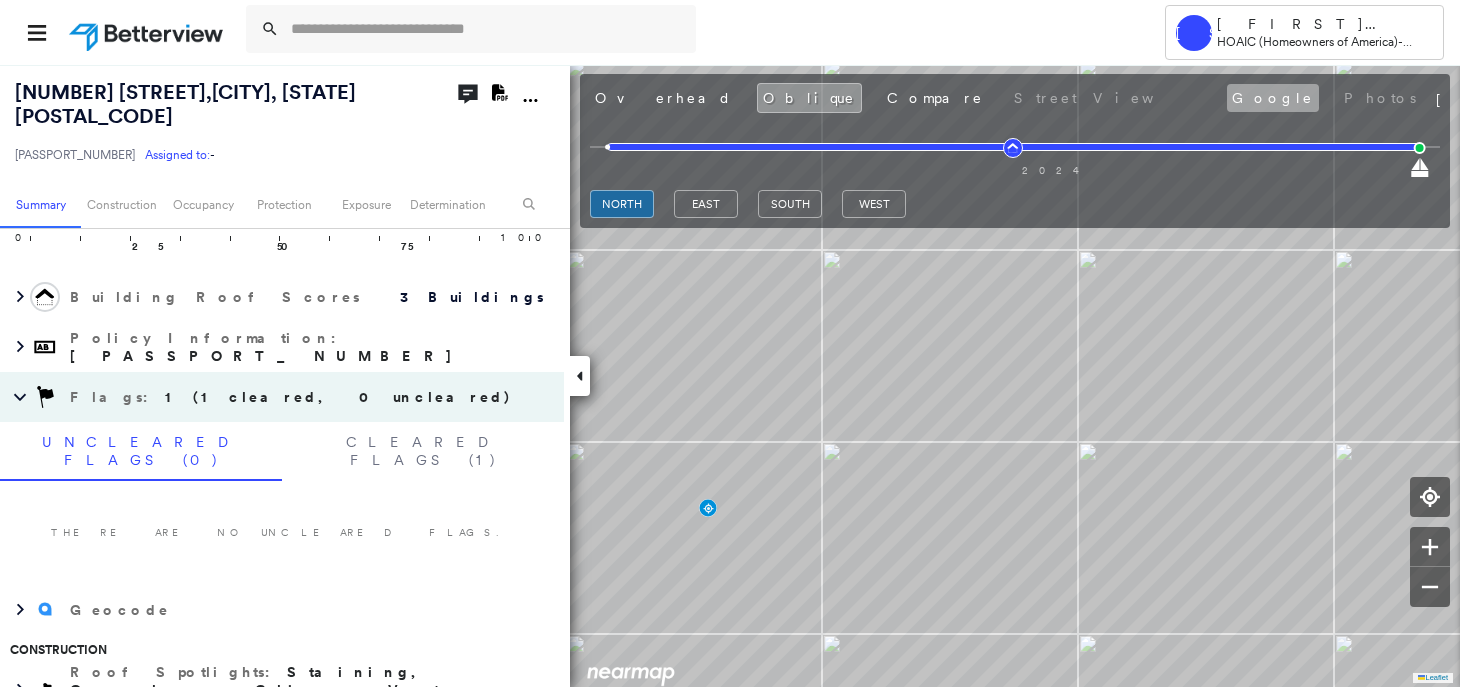 click on "Google" at bounding box center (1273, 98) 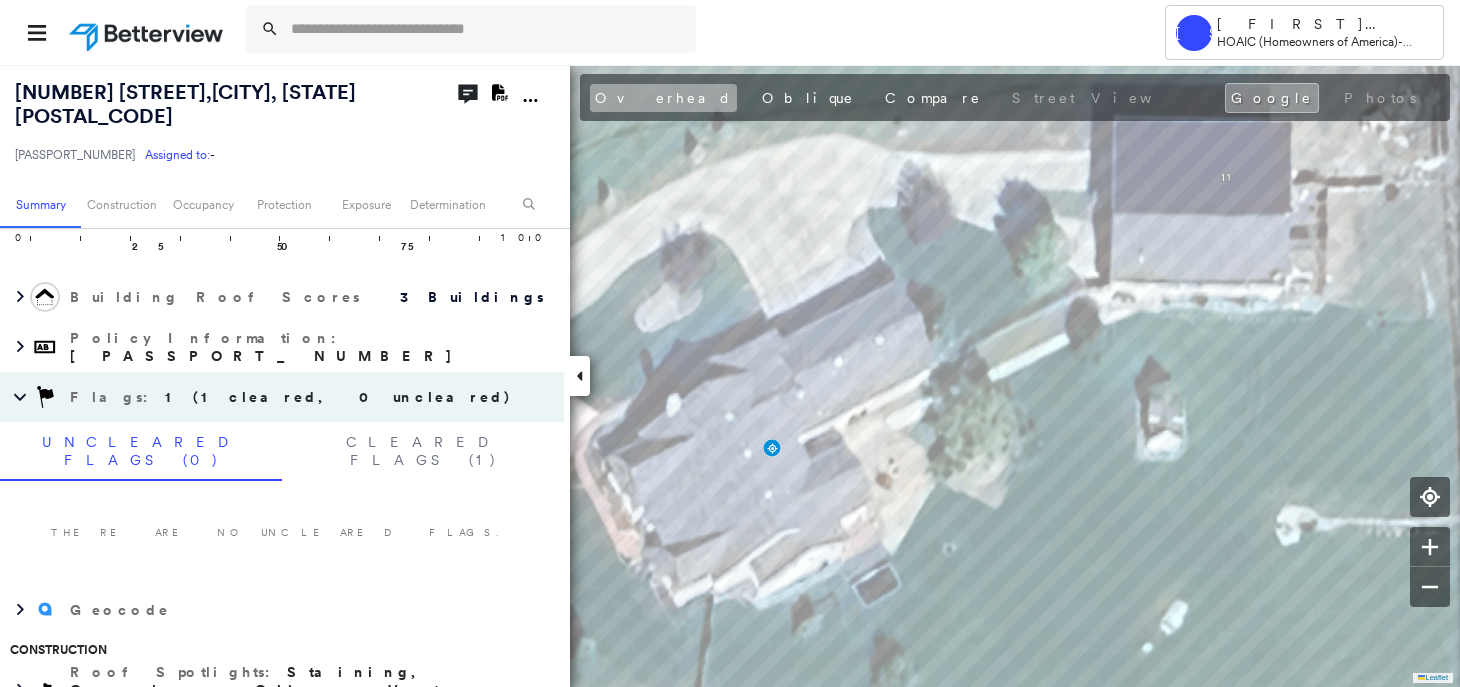 click on "Overhead" at bounding box center (663, 98) 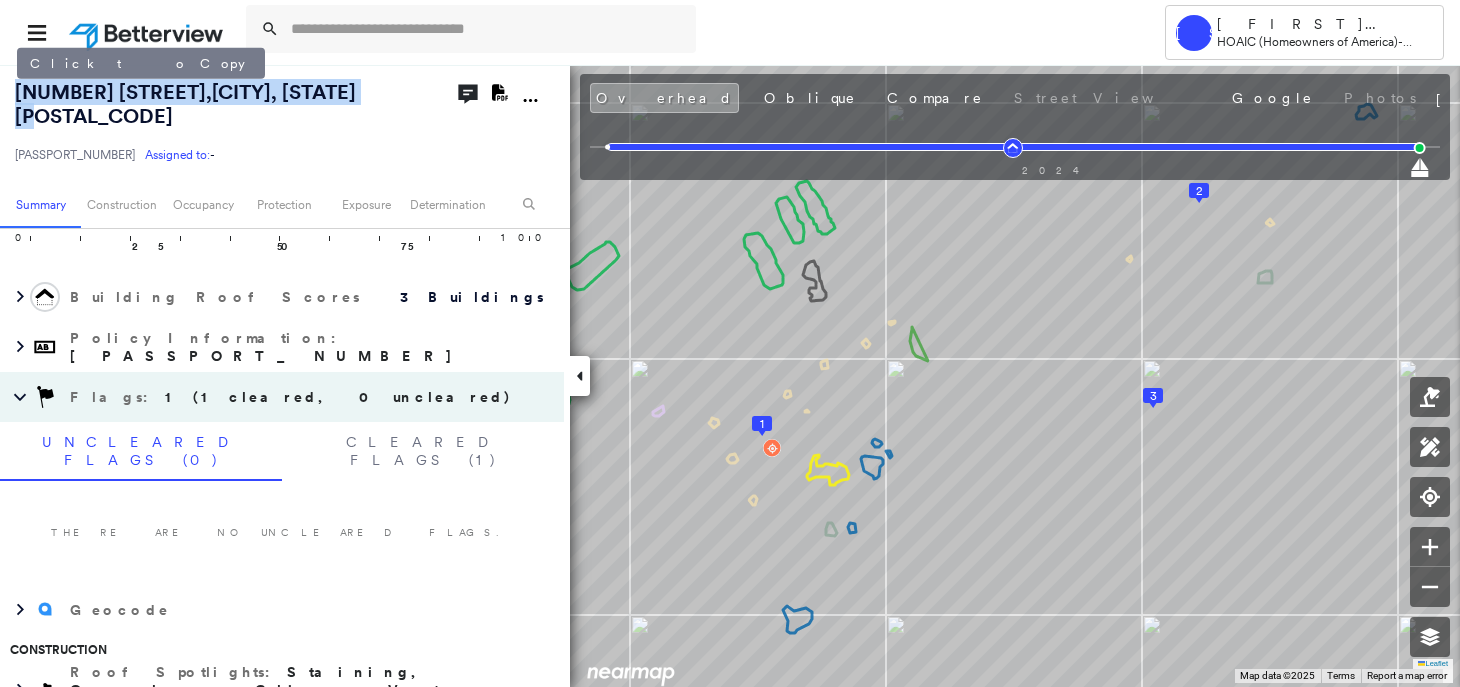 drag, startPoint x: 368, startPoint y: 95, endPoint x: 15, endPoint y: 93, distance: 353.00568 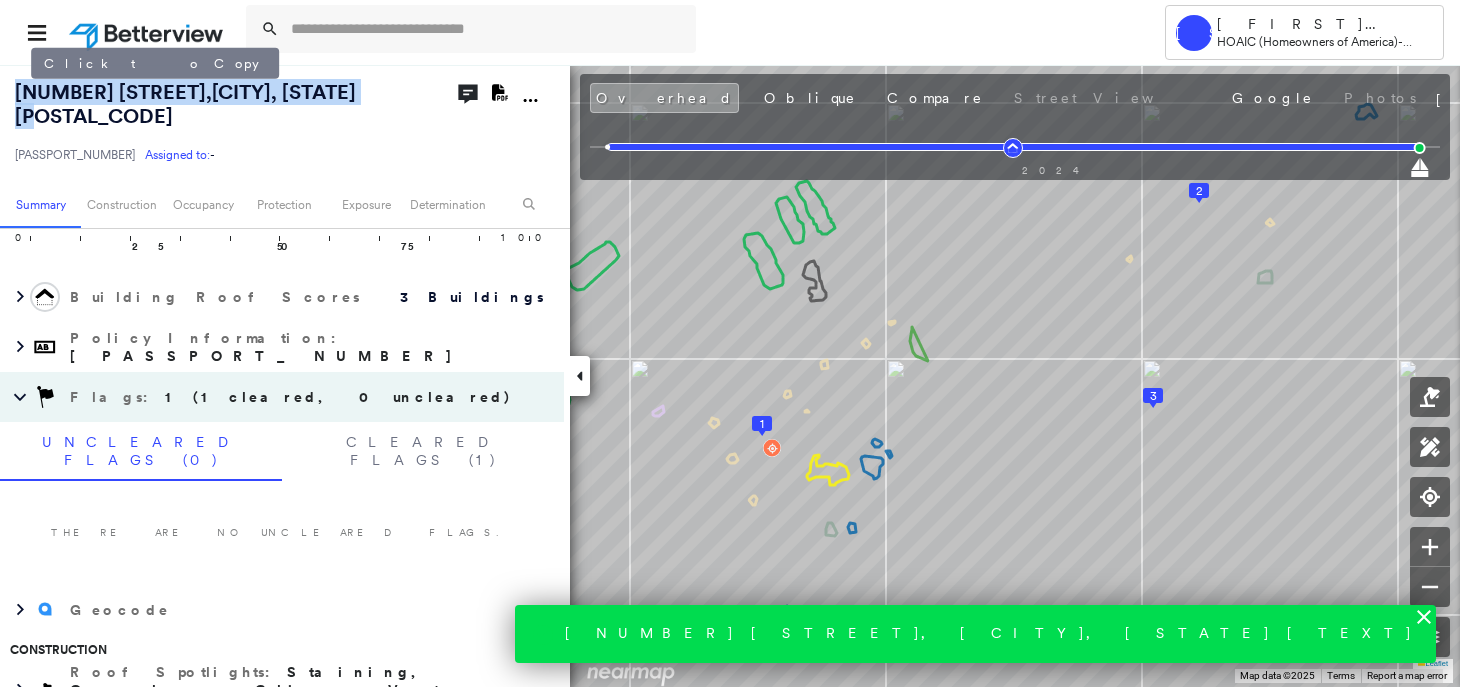copy on "[NUMBER] [STREET], [CITY], [STATE] [POSTAL_CODE]" 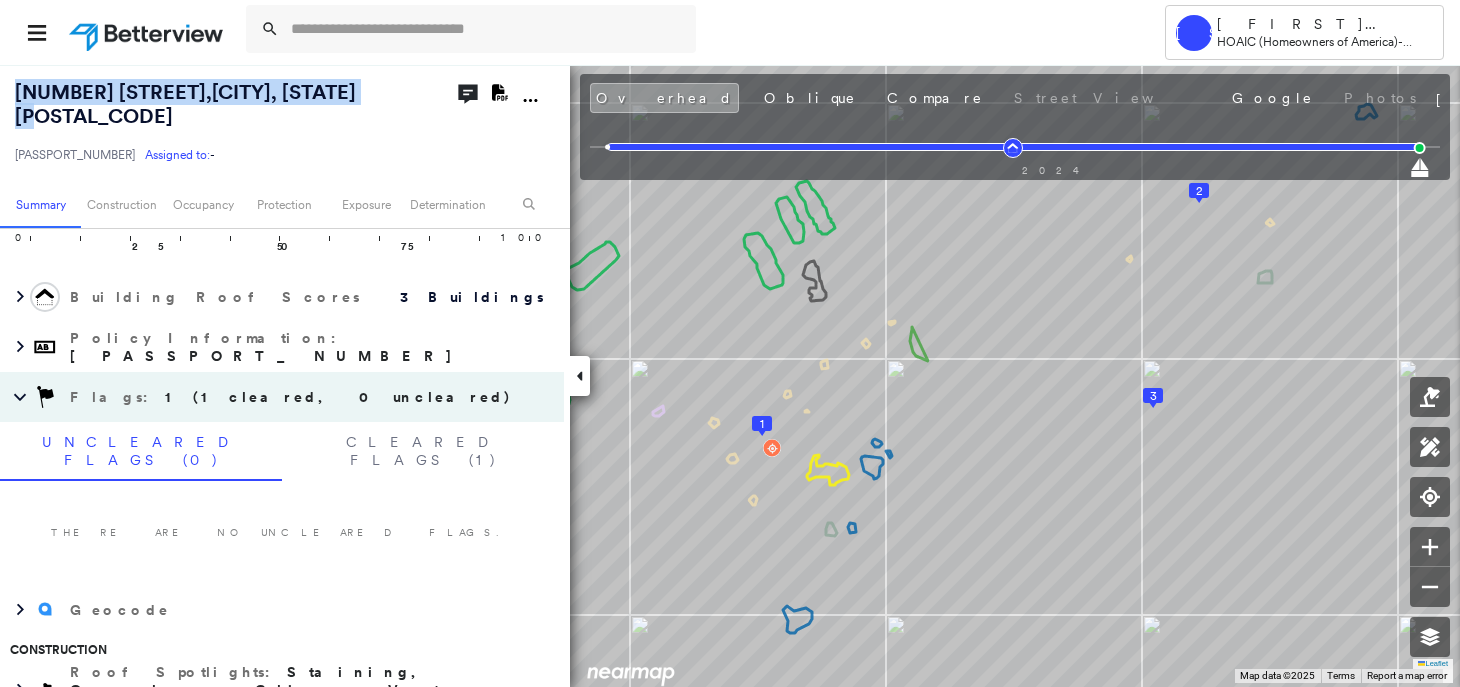 click at bounding box center [148, 32] 